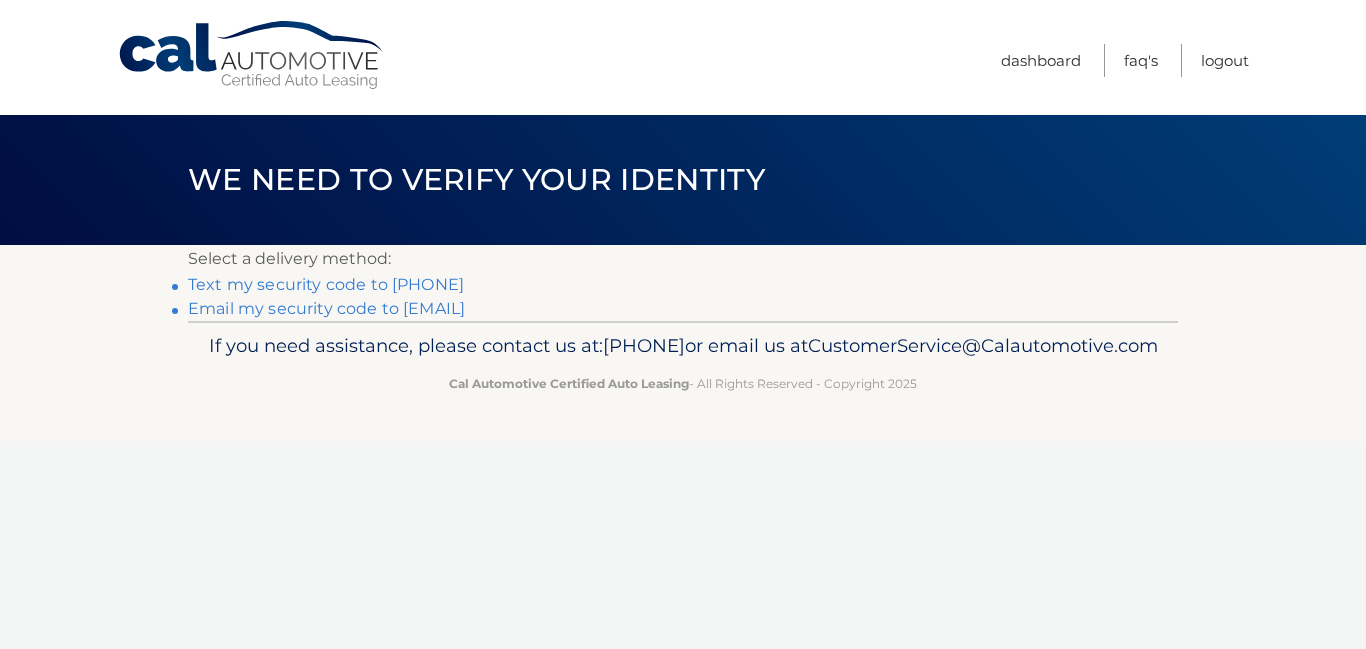 scroll, scrollTop: 0, scrollLeft: 0, axis: both 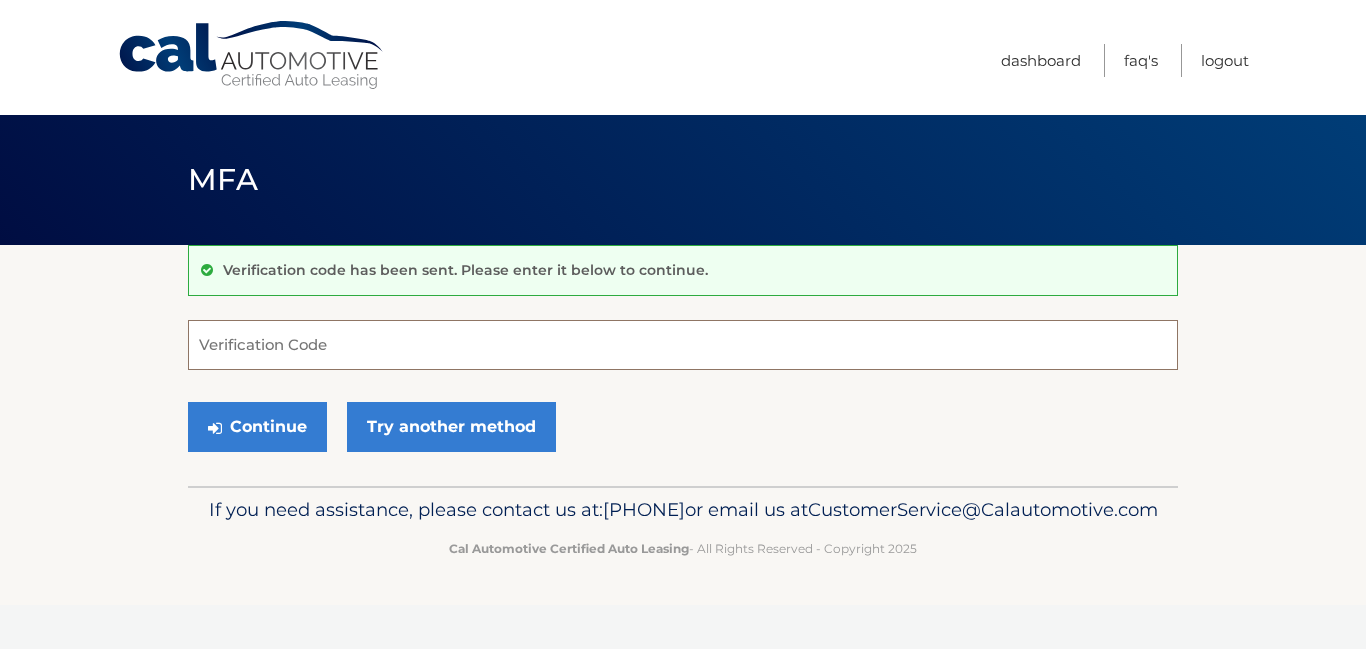 click on "Verification Code" at bounding box center [683, 345] 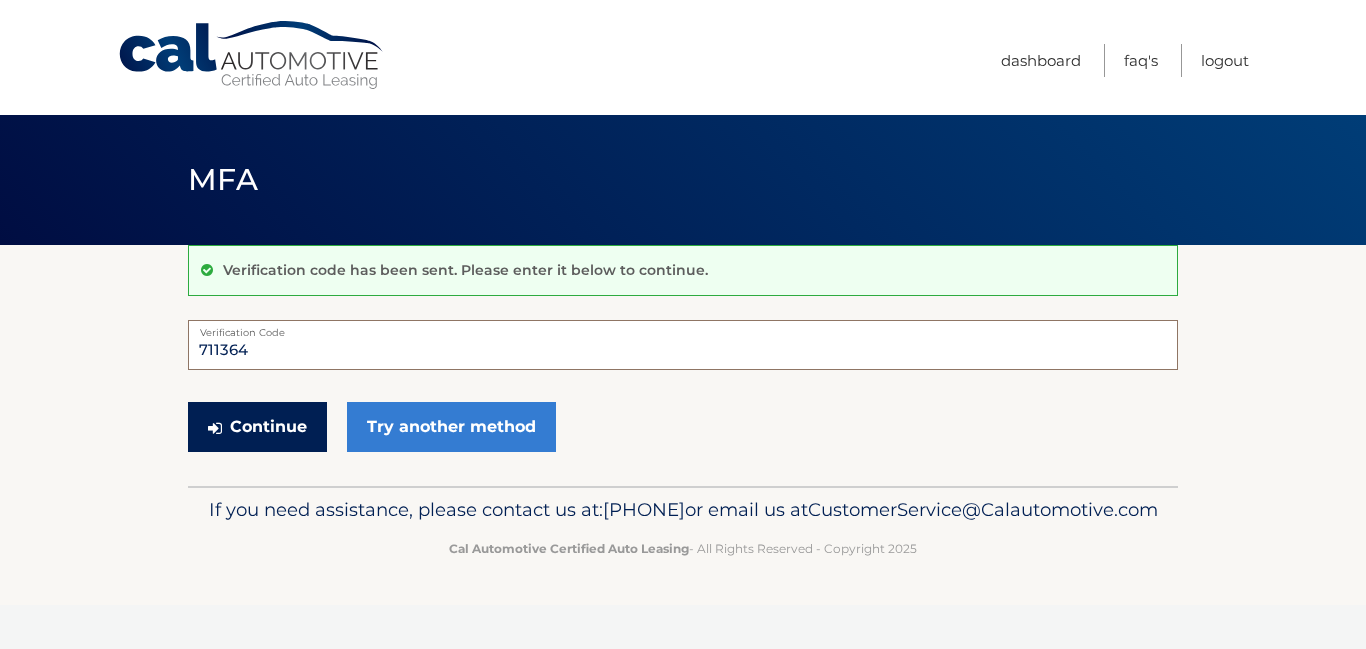 type on "711364" 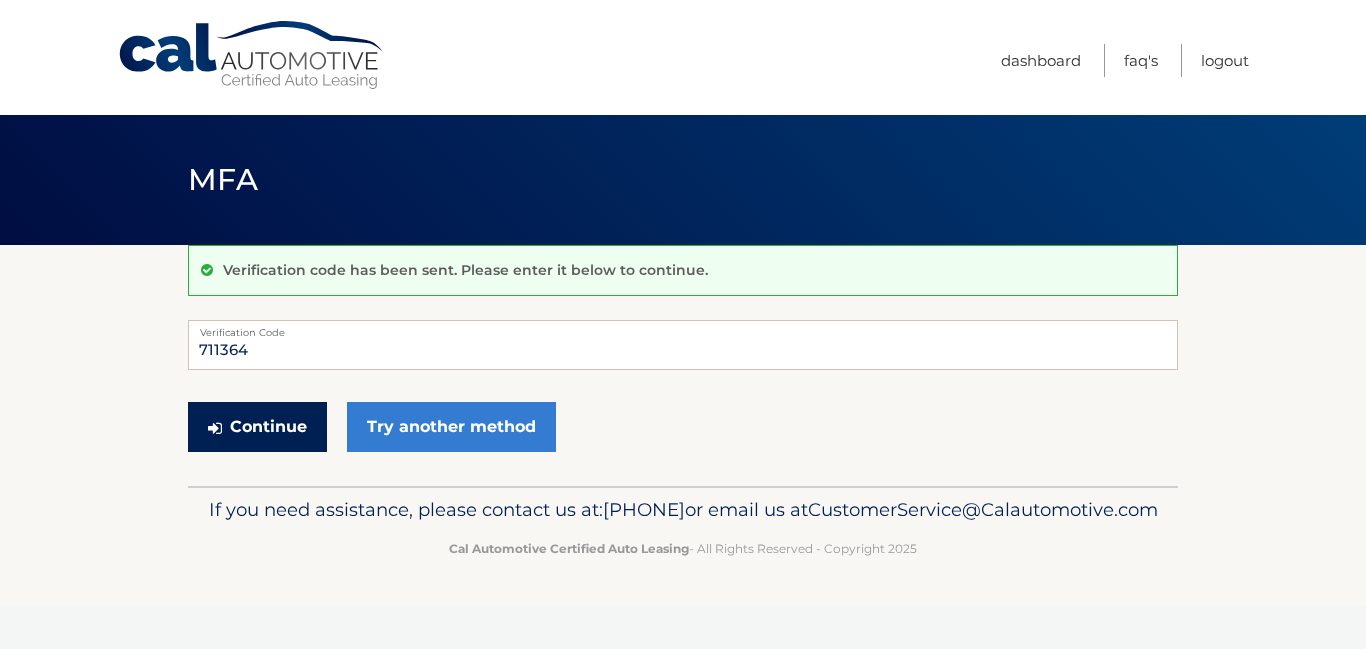 click on "Continue" at bounding box center [257, 427] 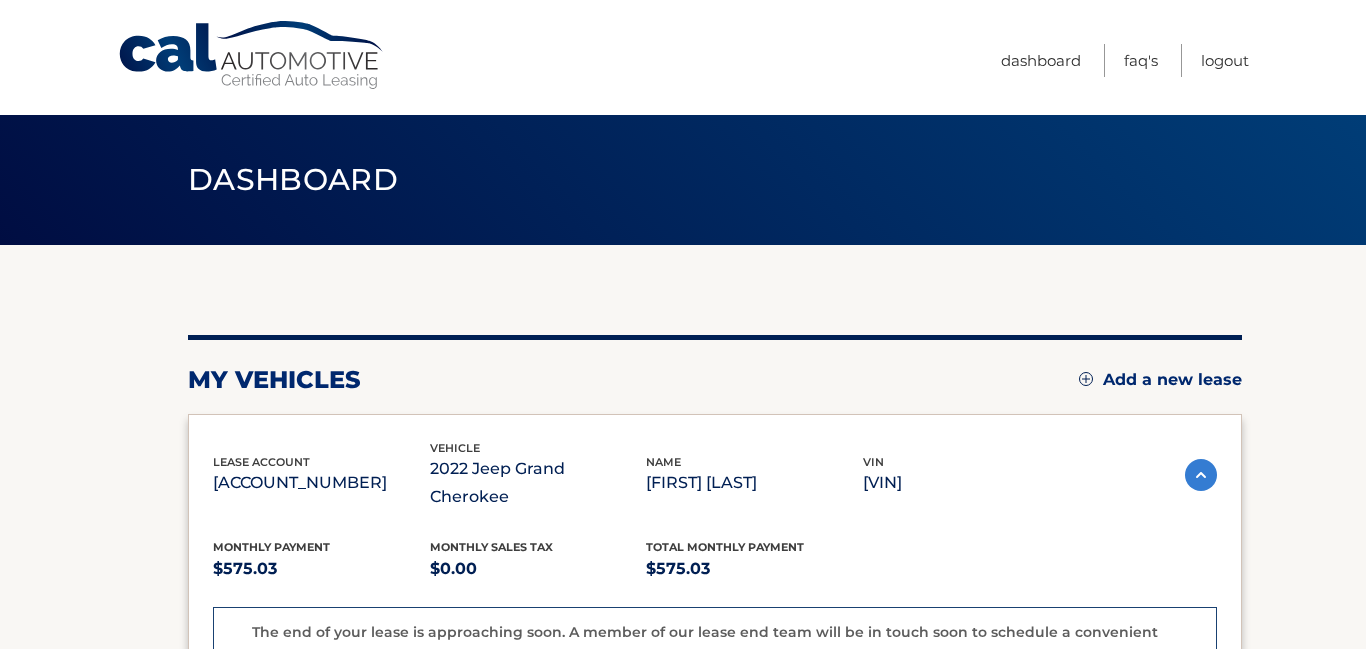 scroll, scrollTop: 0, scrollLeft: 0, axis: both 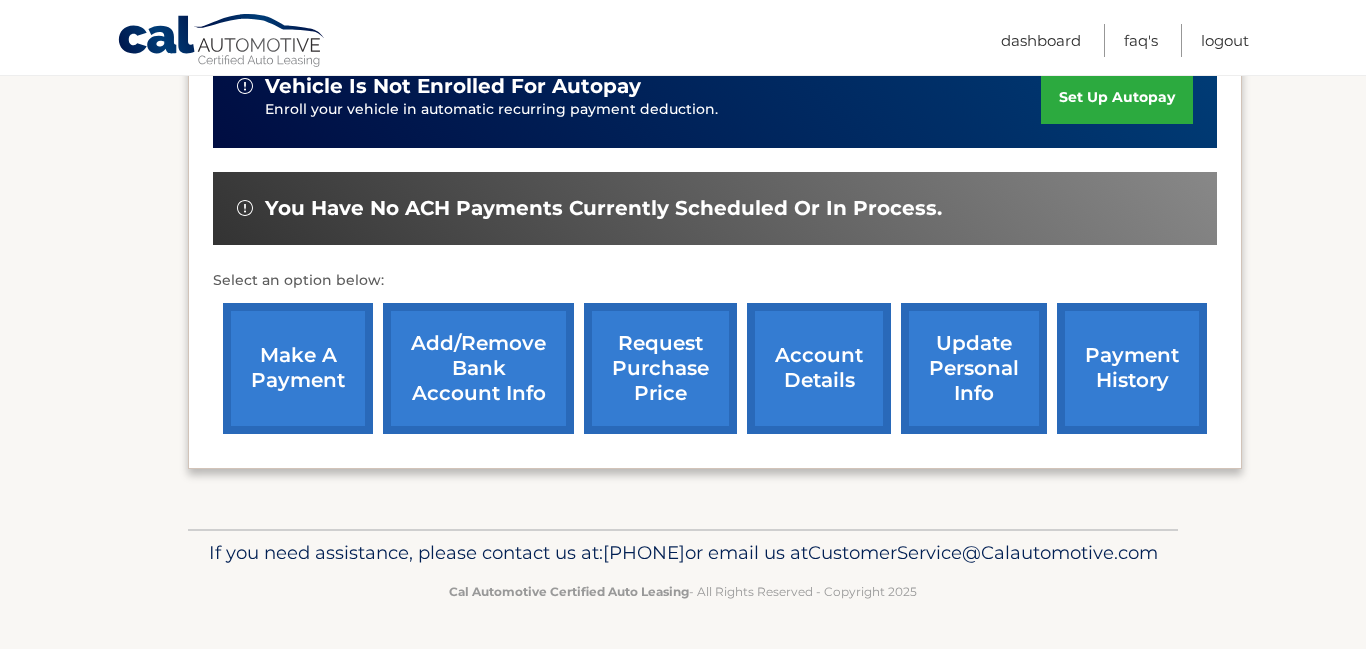 click on "payment history" at bounding box center (1132, 368) 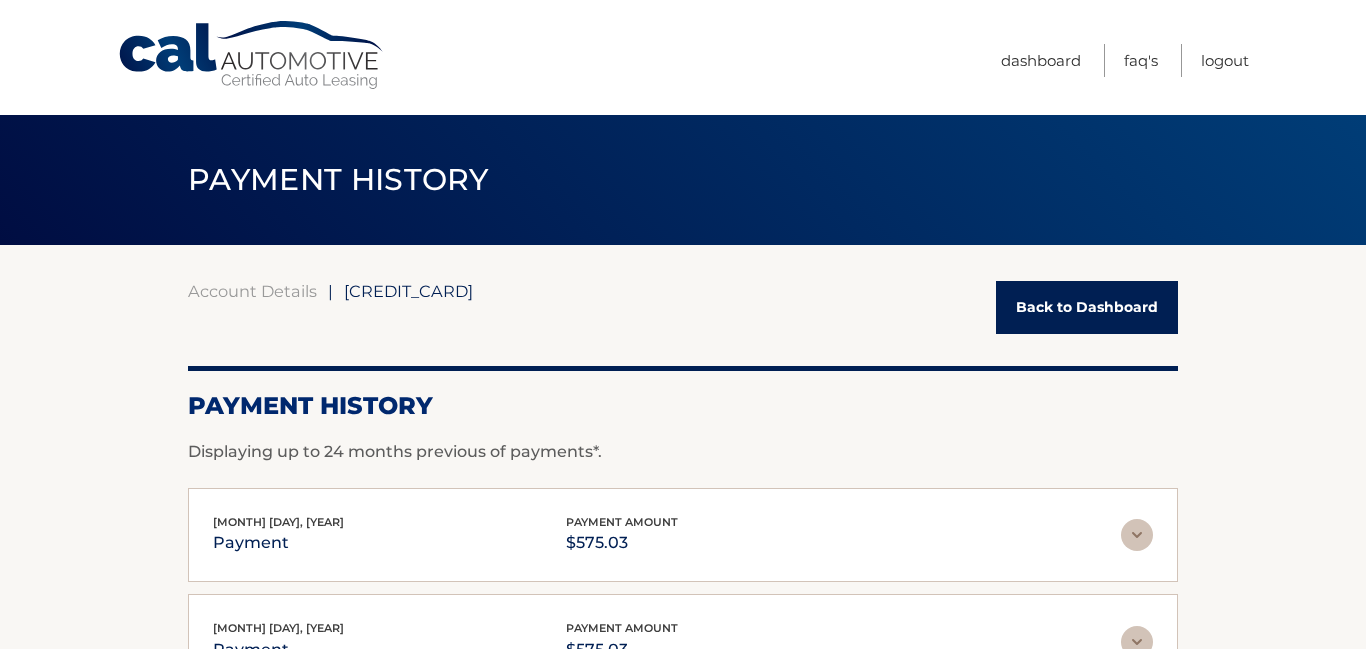 scroll, scrollTop: 0, scrollLeft: 0, axis: both 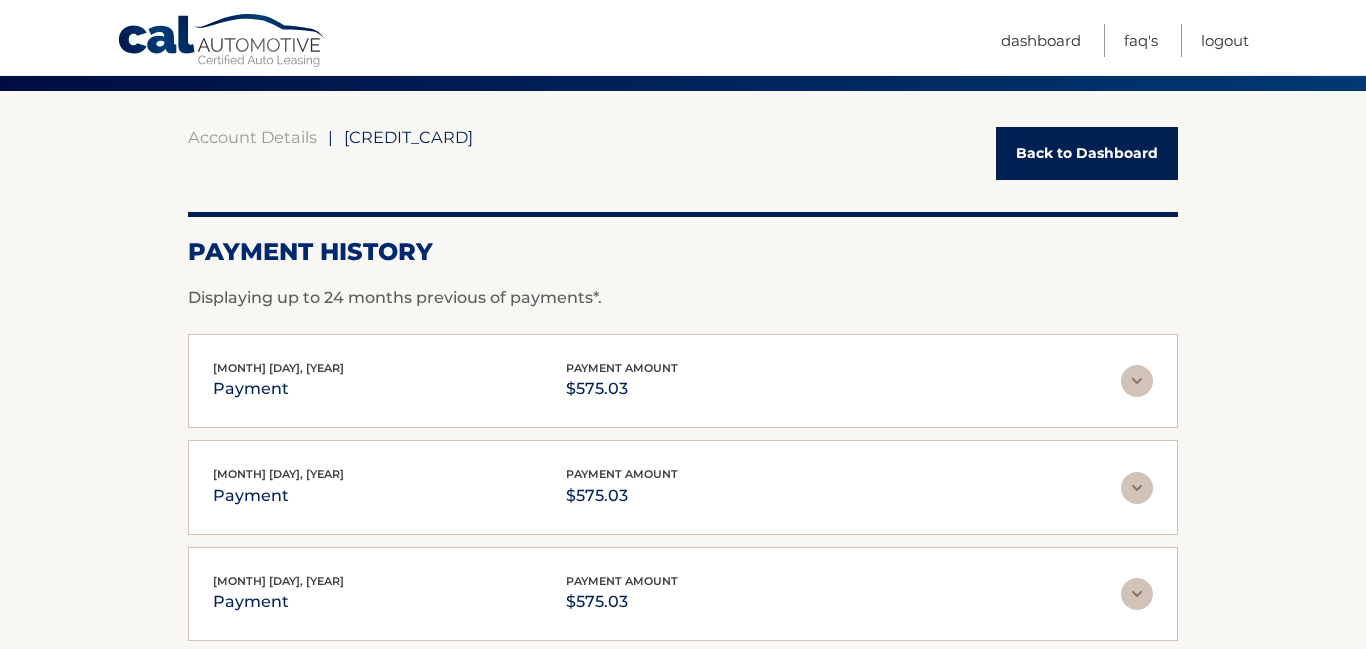 click on "Back to Dashboard" at bounding box center (1087, 153) 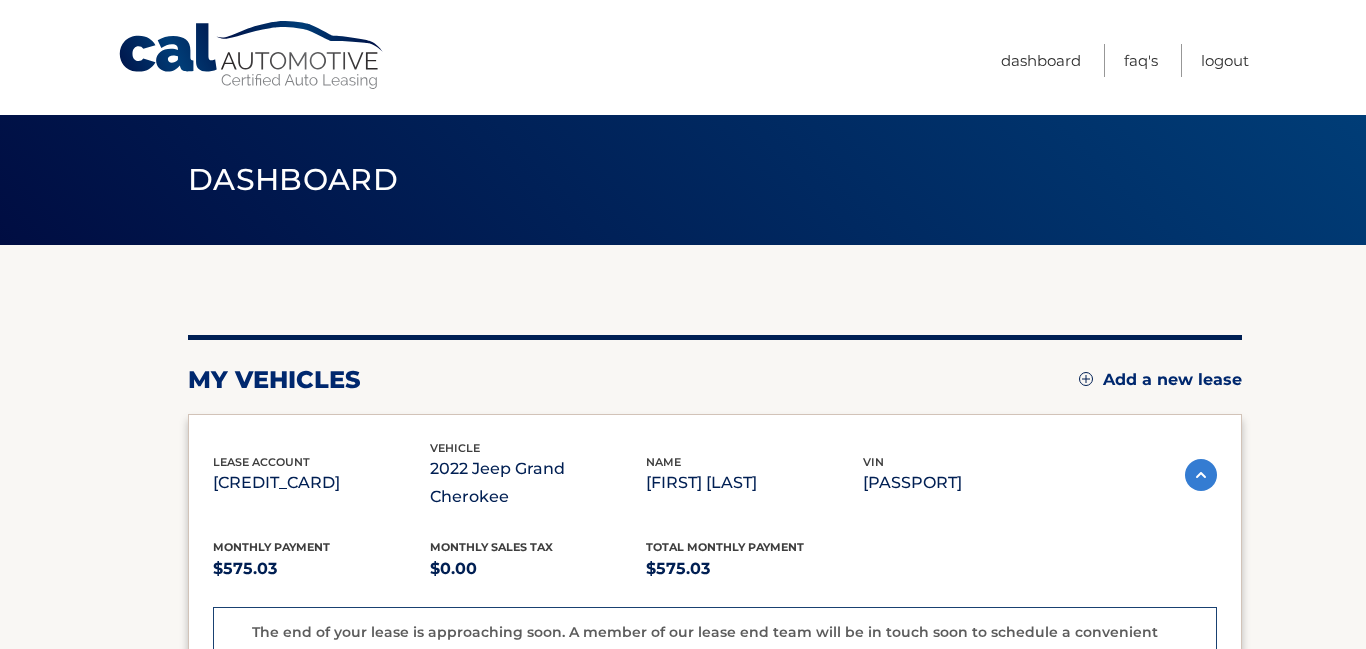 scroll, scrollTop: 0, scrollLeft: 0, axis: both 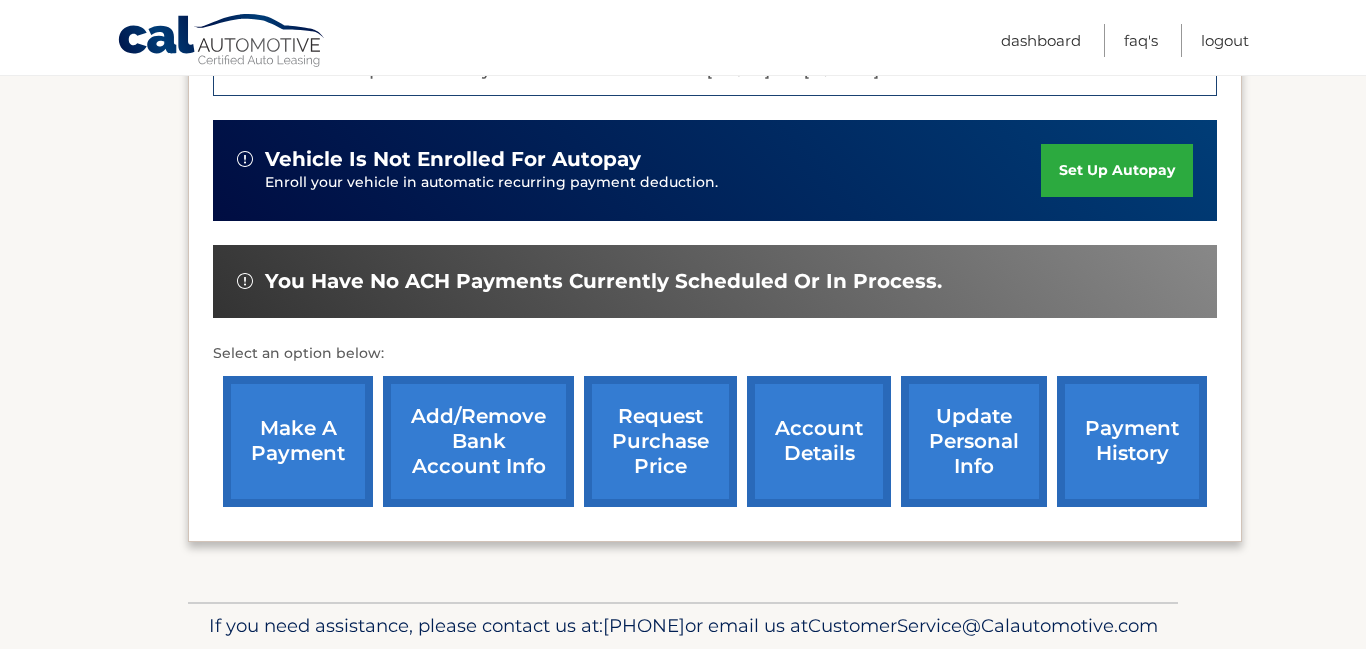 click on "make a payment" at bounding box center [298, 441] 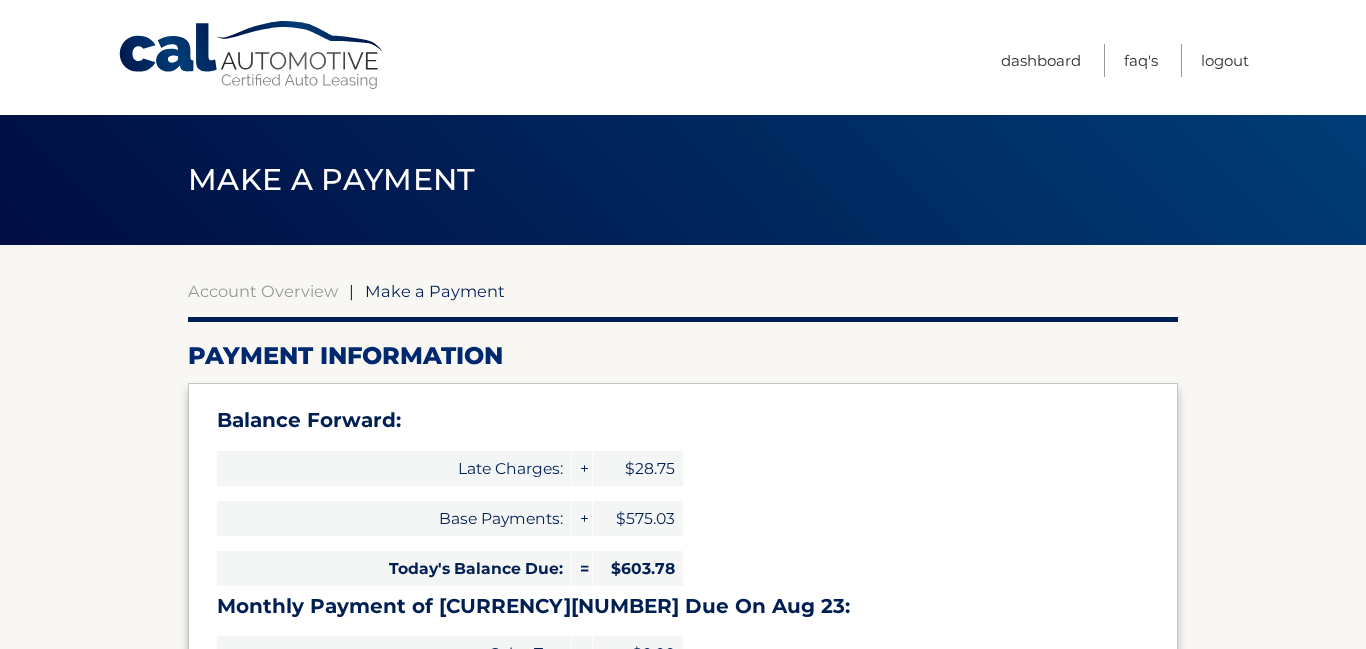 select on "OTA4ODBiNzUtNmM3MS00MTdjLWFiMzUtNDcxNzE1MzJjYjZh" 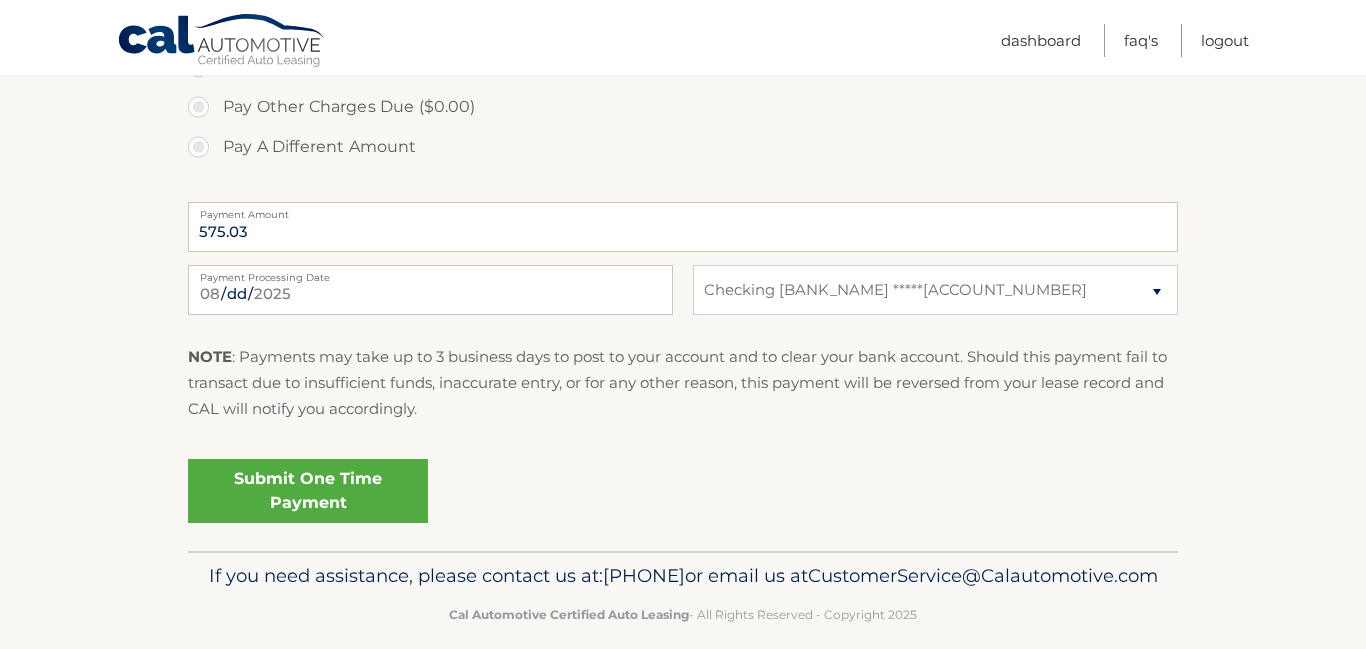 scroll, scrollTop: 875, scrollLeft: 0, axis: vertical 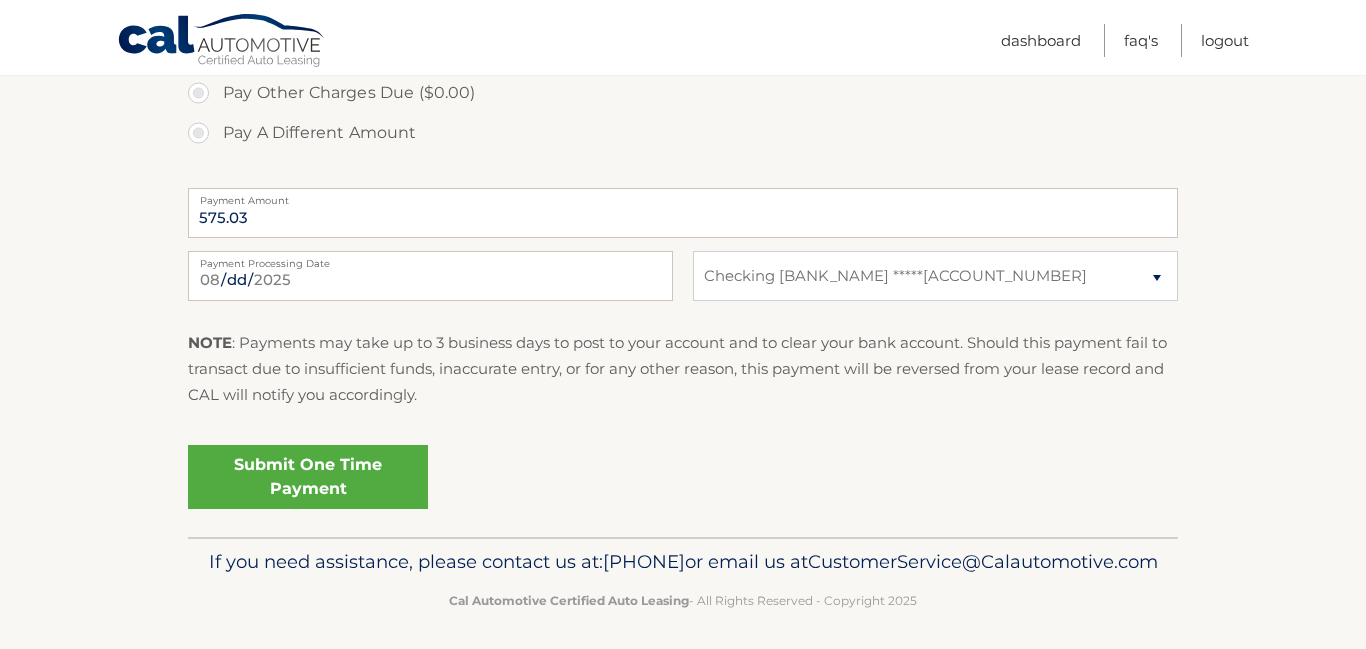 click on "Submit One Time Payment" at bounding box center (308, 477) 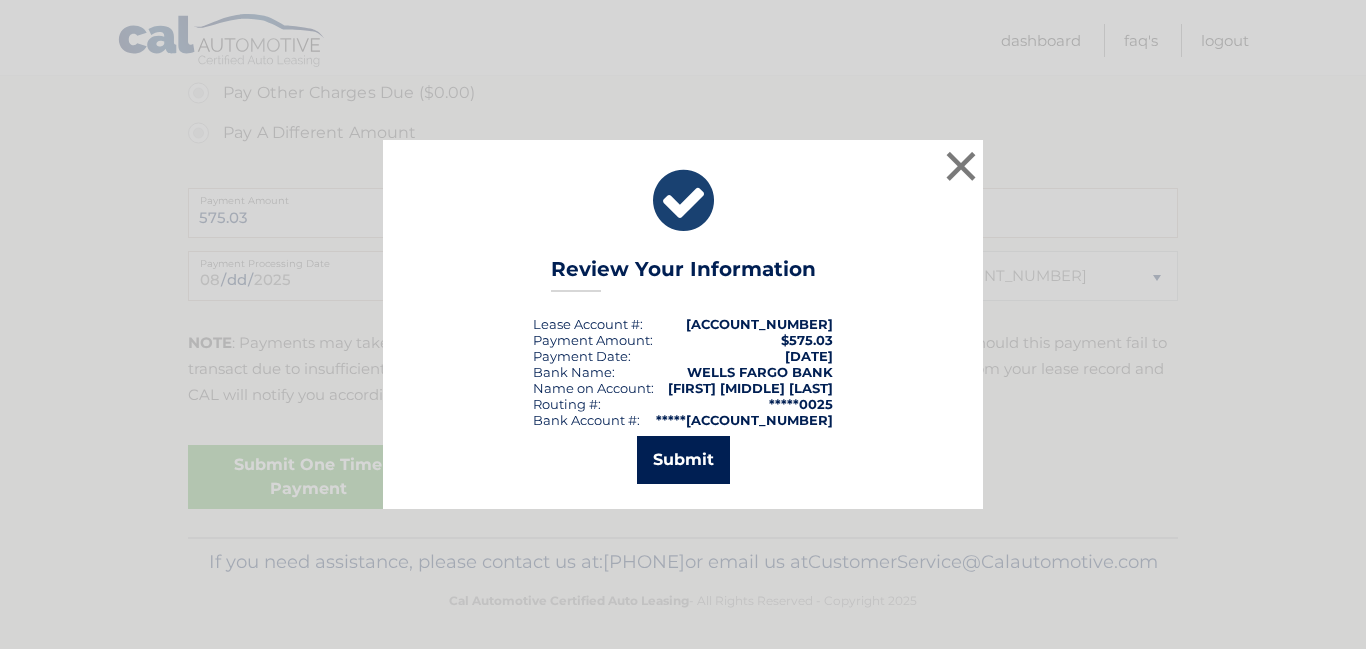 click on "Submit" at bounding box center (683, 460) 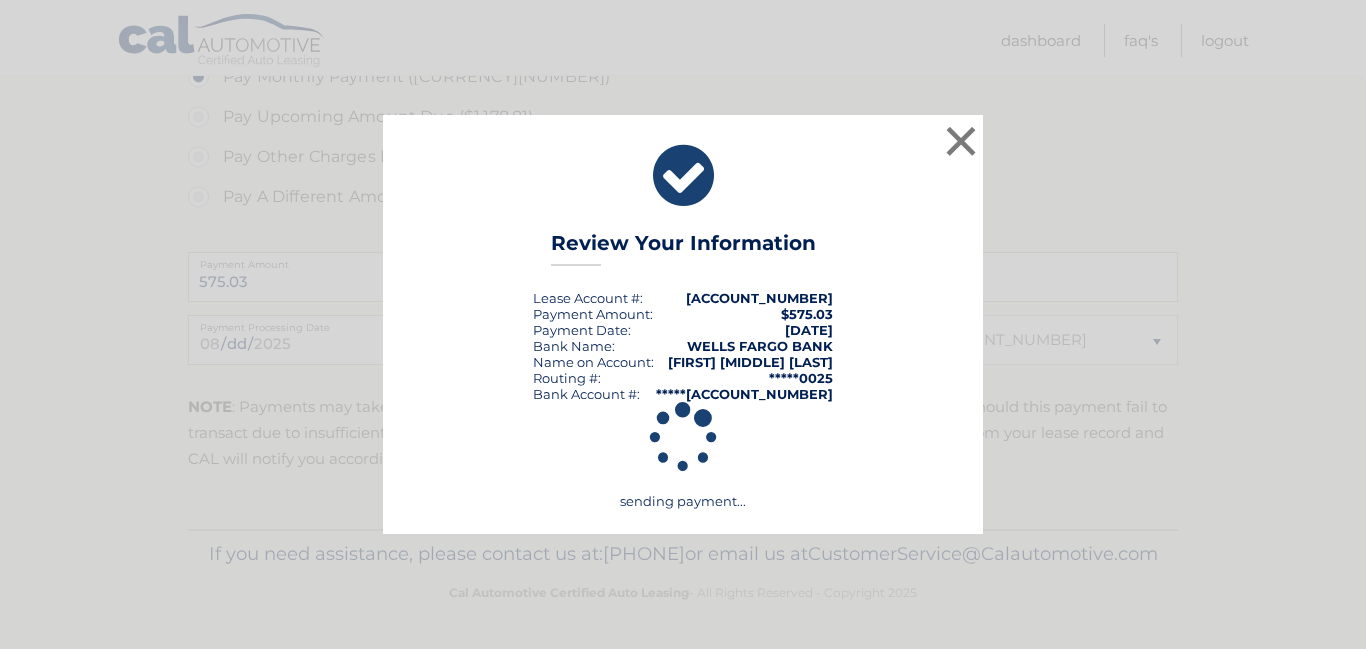 scroll, scrollTop: 843, scrollLeft: 0, axis: vertical 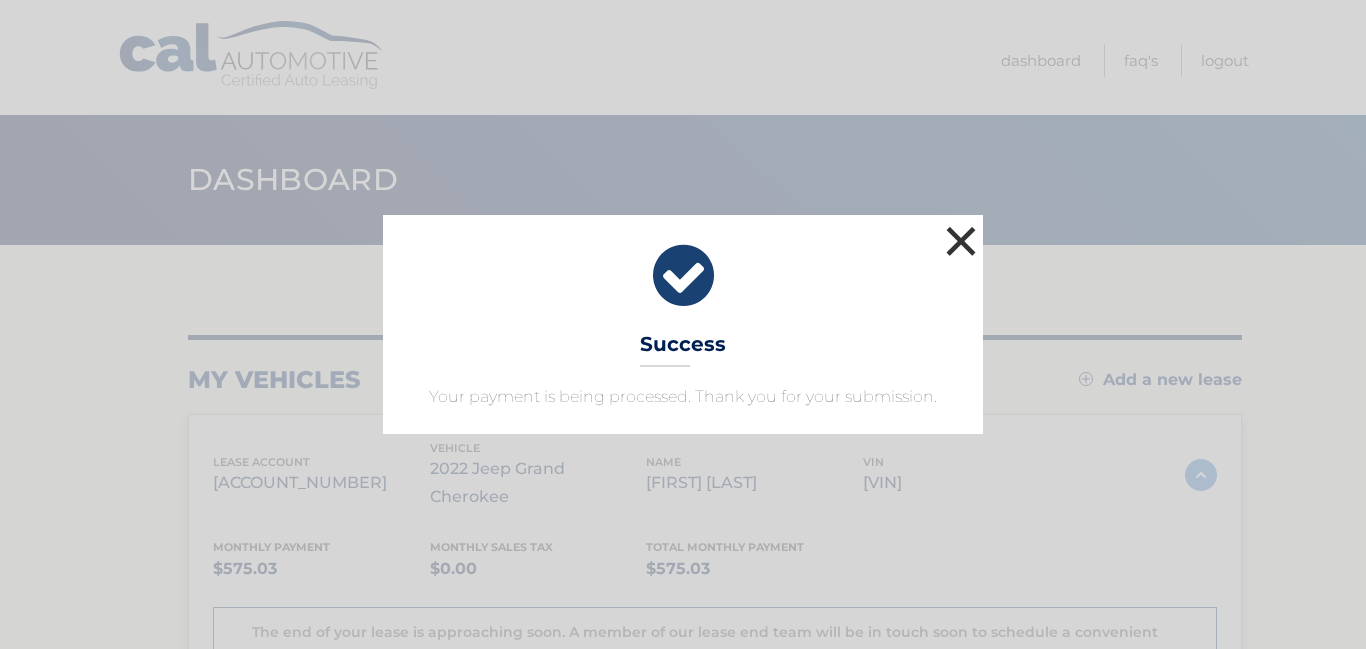 click on "×" at bounding box center (961, 241) 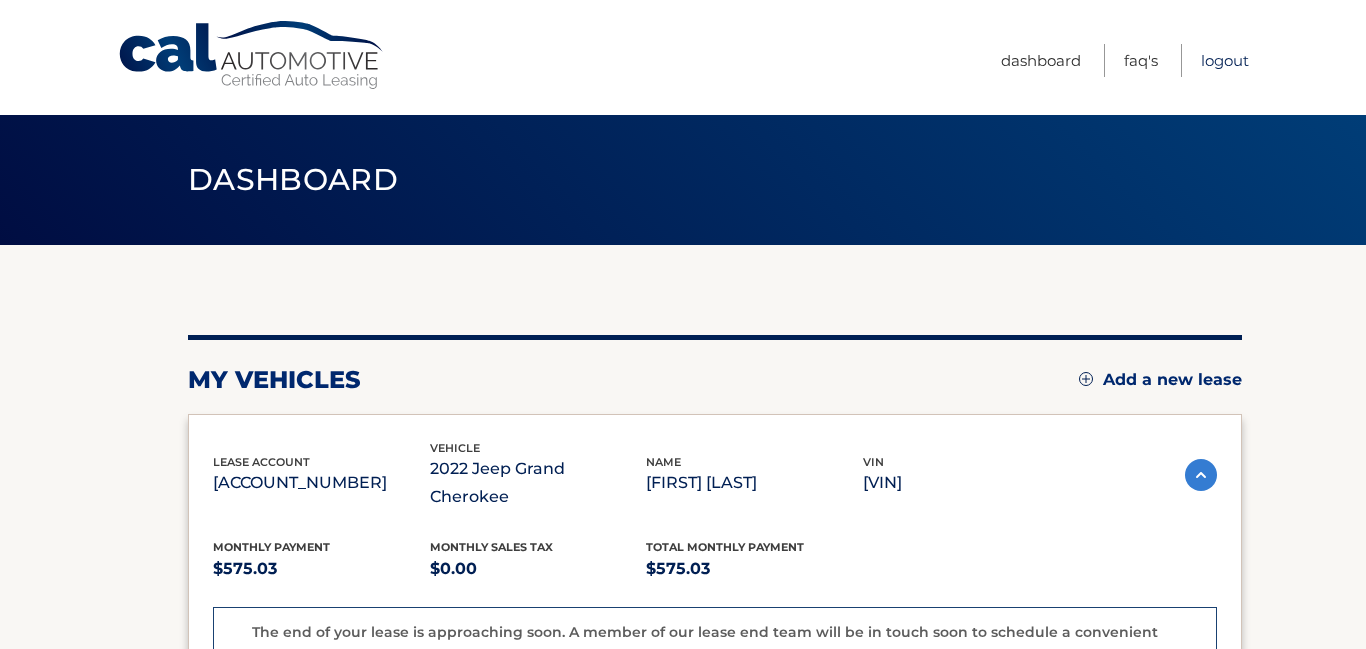 click on "Logout" at bounding box center [1225, 60] 